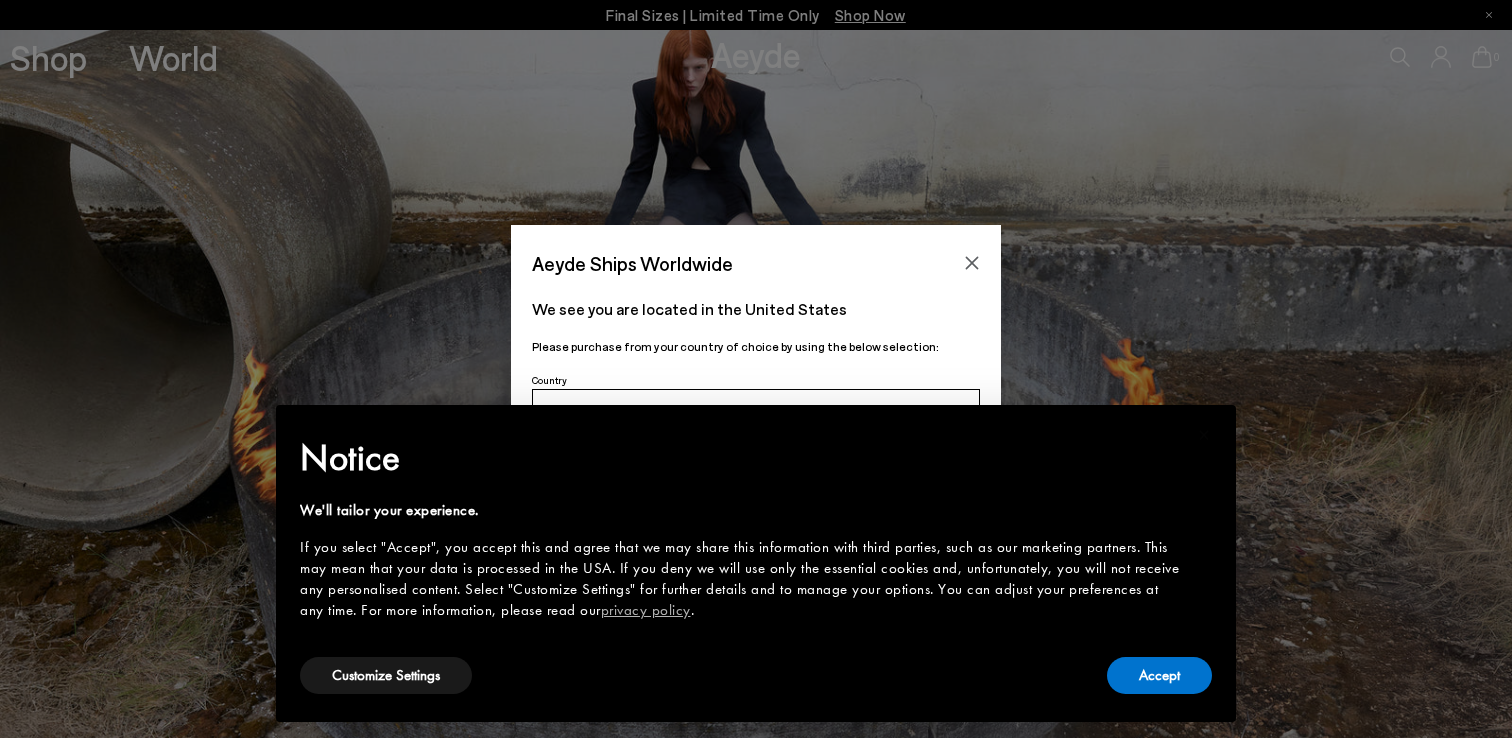 scroll, scrollTop: 0, scrollLeft: 0, axis: both 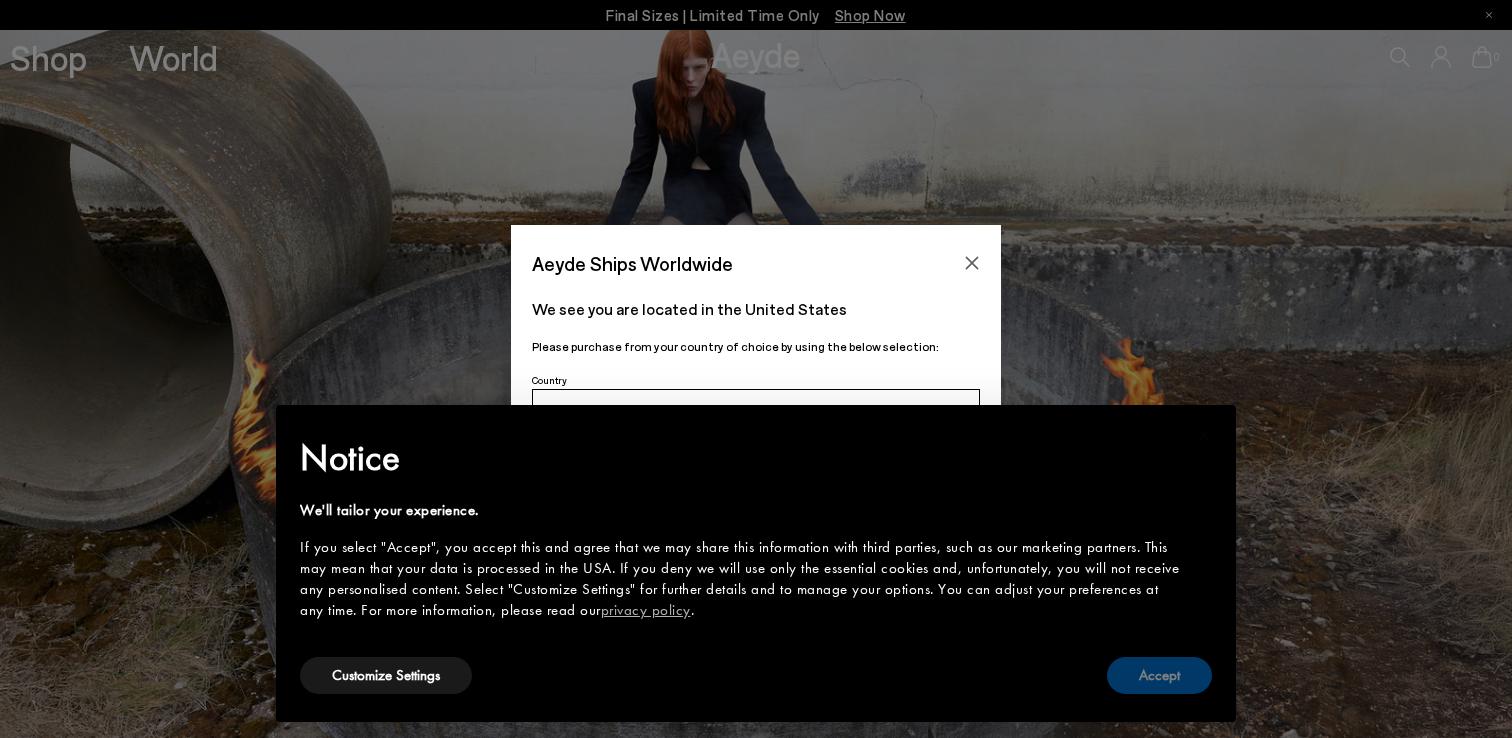 click on "Accept" at bounding box center (1159, 675) 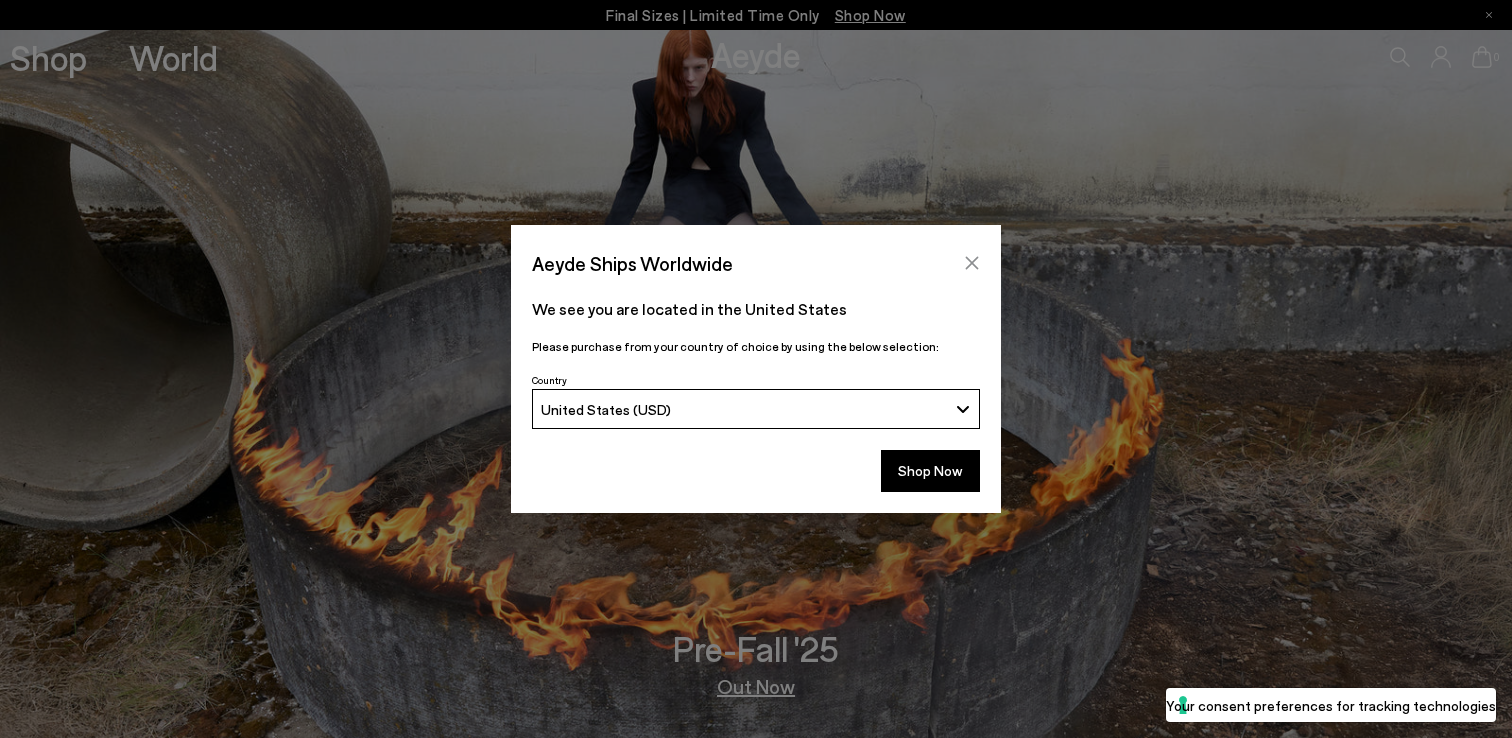 click 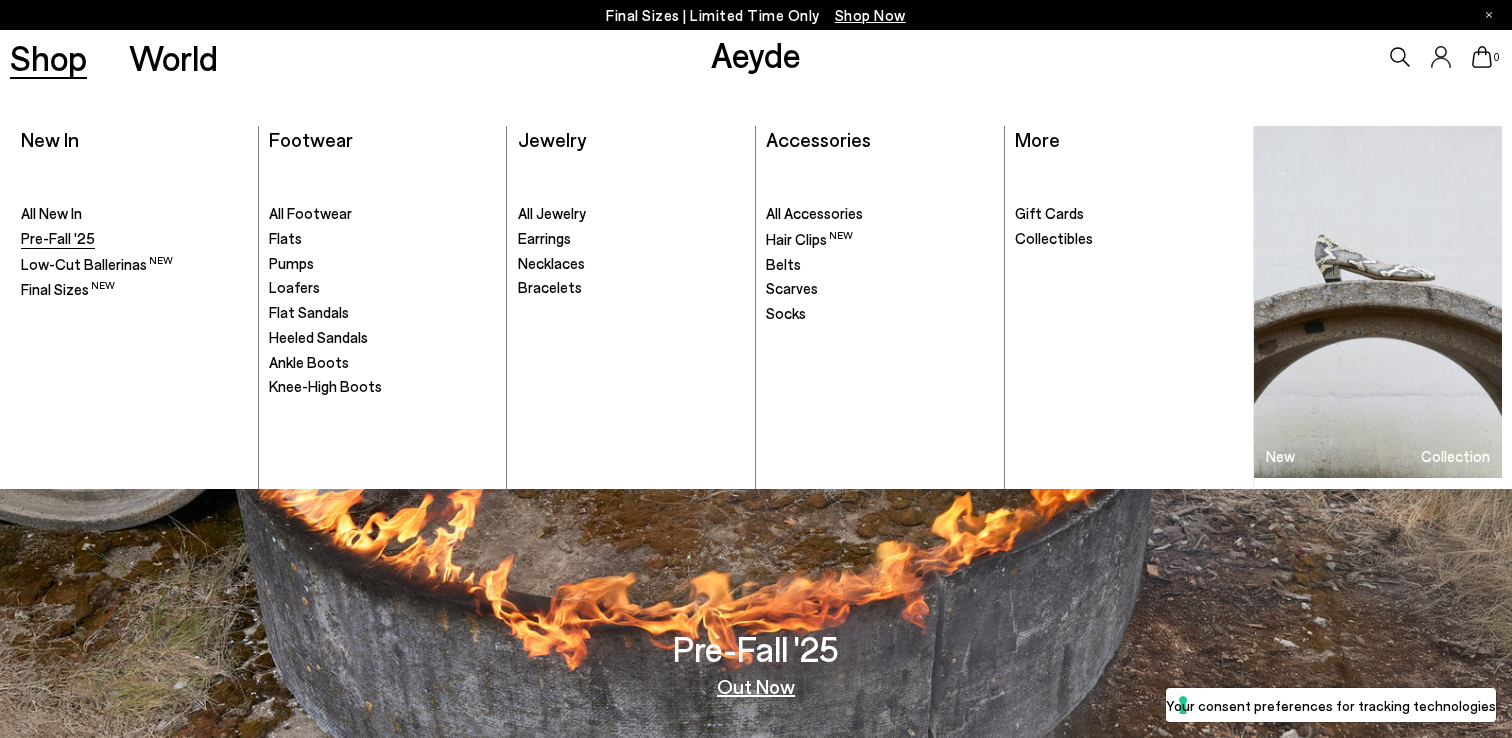 click on "Pre-Fall '25" at bounding box center [58, 238] 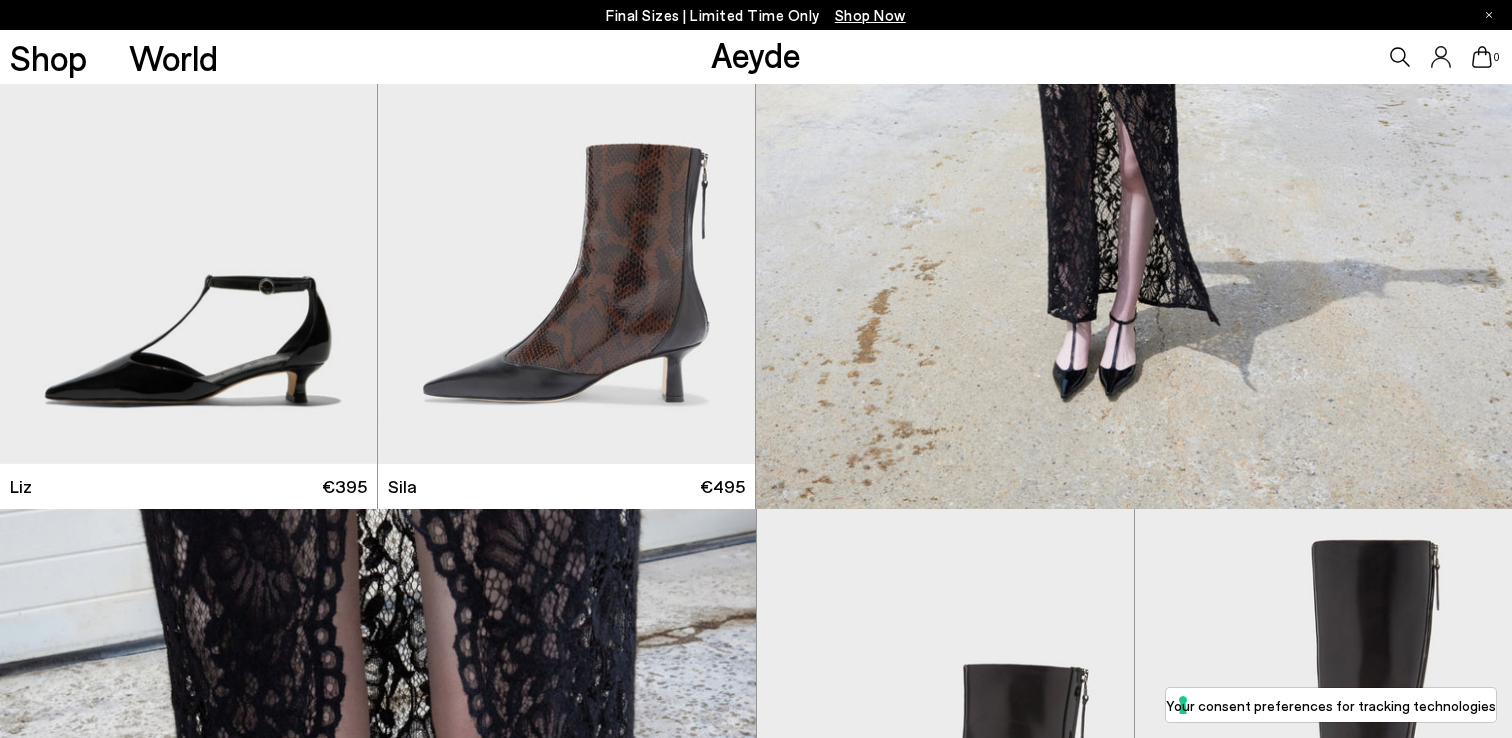 scroll, scrollTop: 3093, scrollLeft: 0, axis: vertical 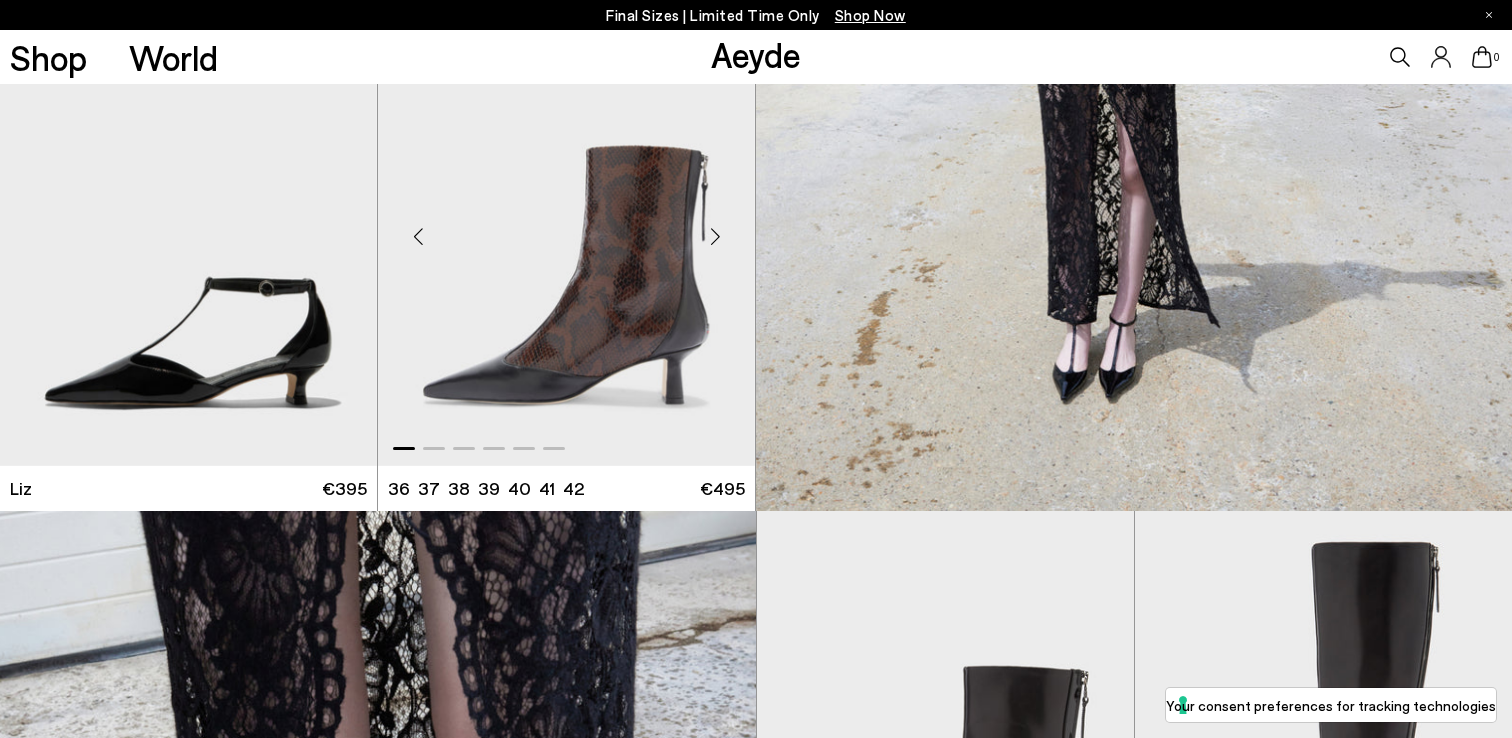 click at bounding box center [566, 229] 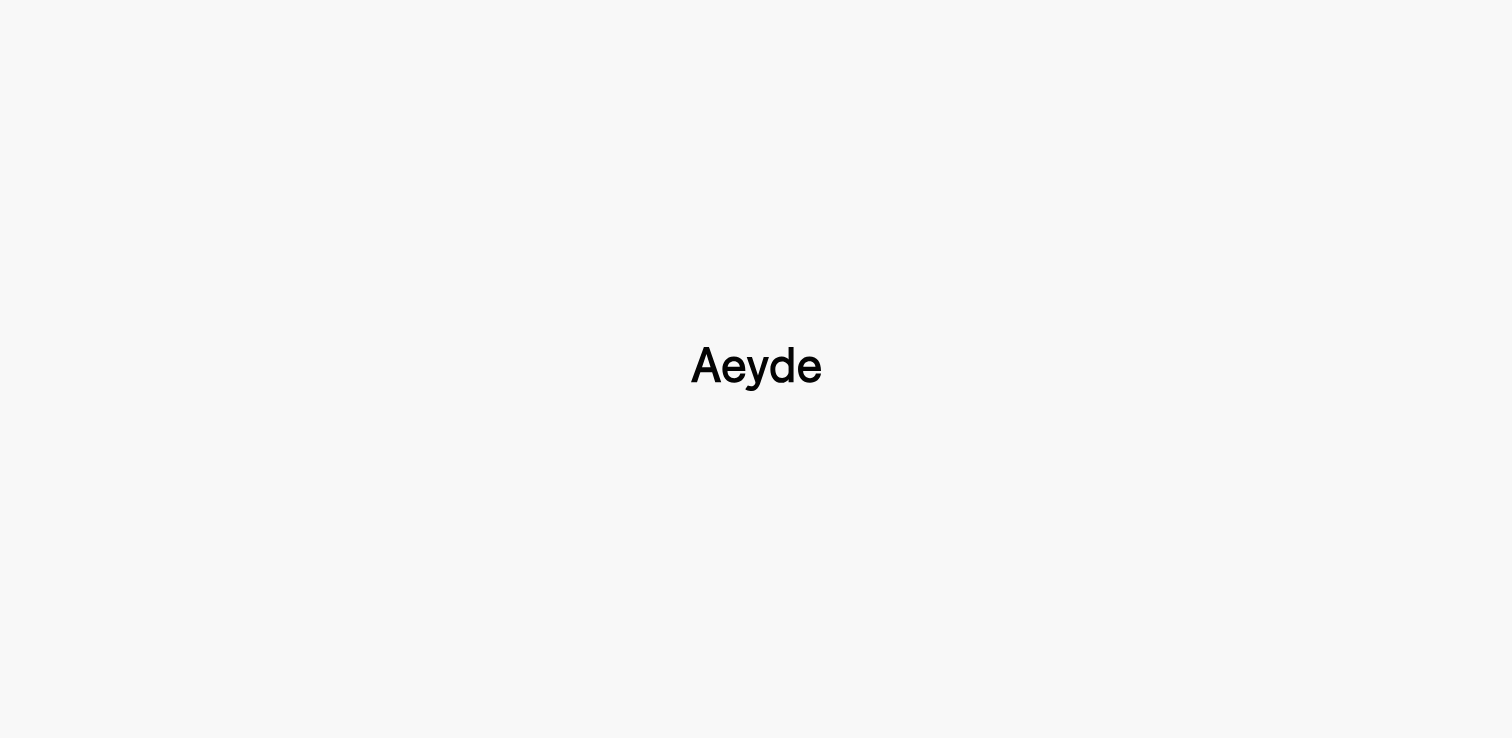 scroll, scrollTop: 0, scrollLeft: 0, axis: both 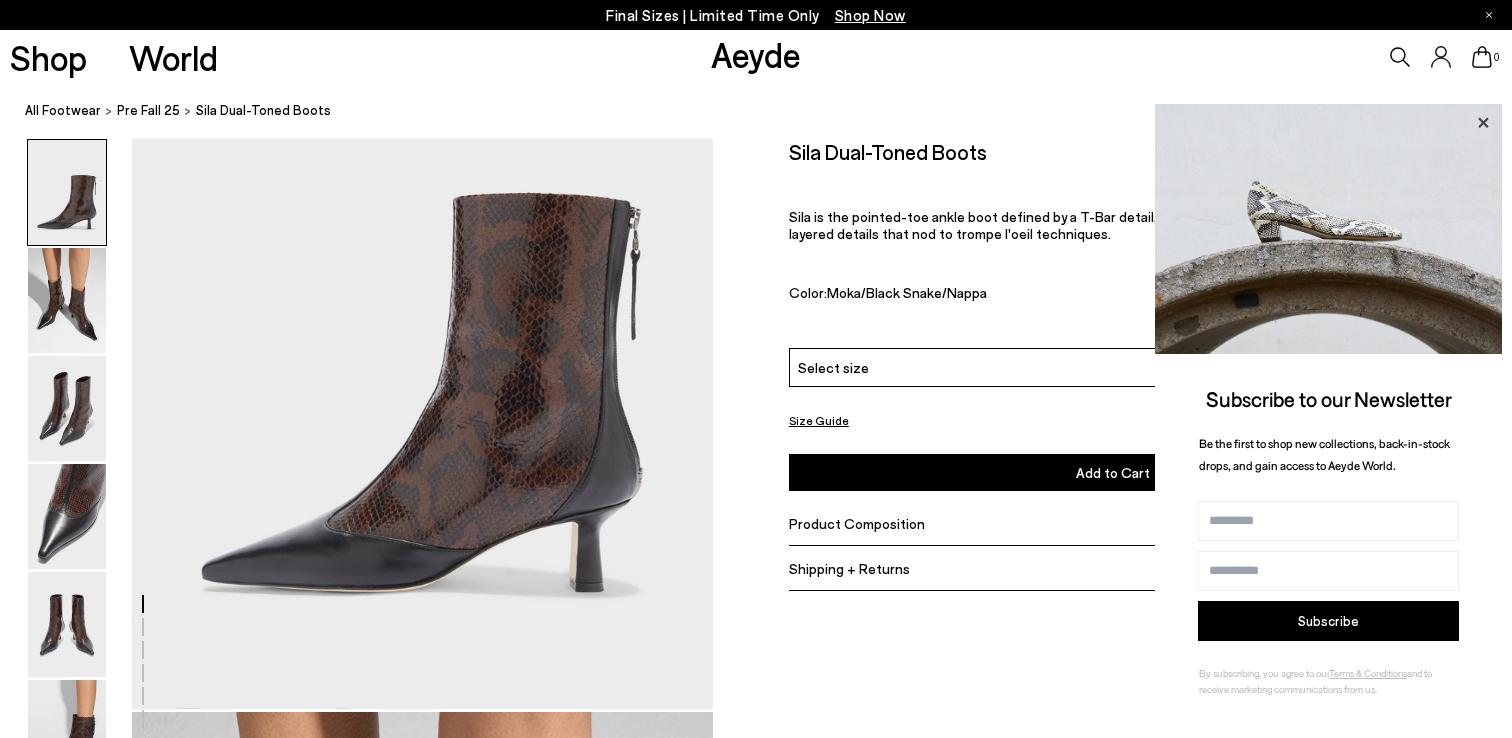 click 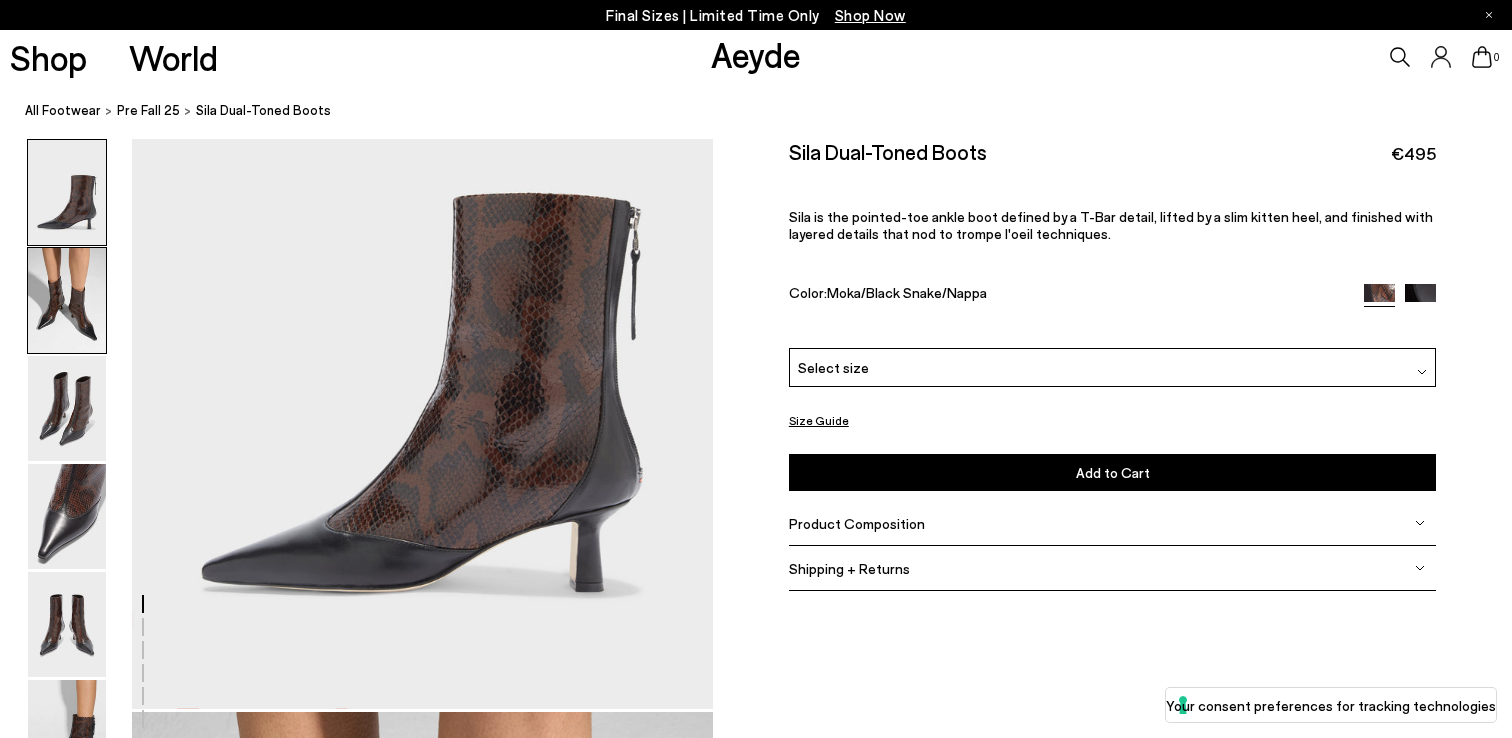 click at bounding box center [67, 300] 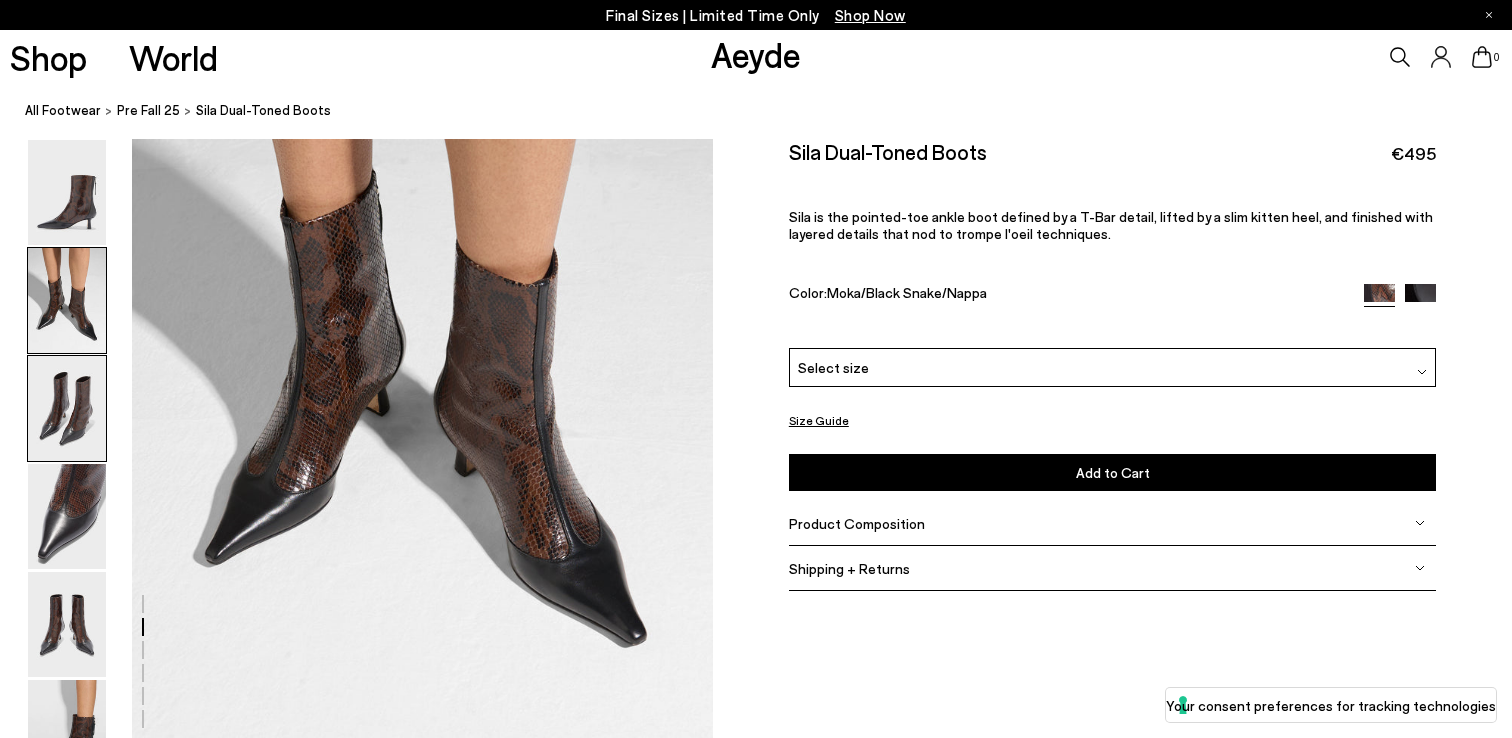 scroll, scrollTop: 945, scrollLeft: 0, axis: vertical 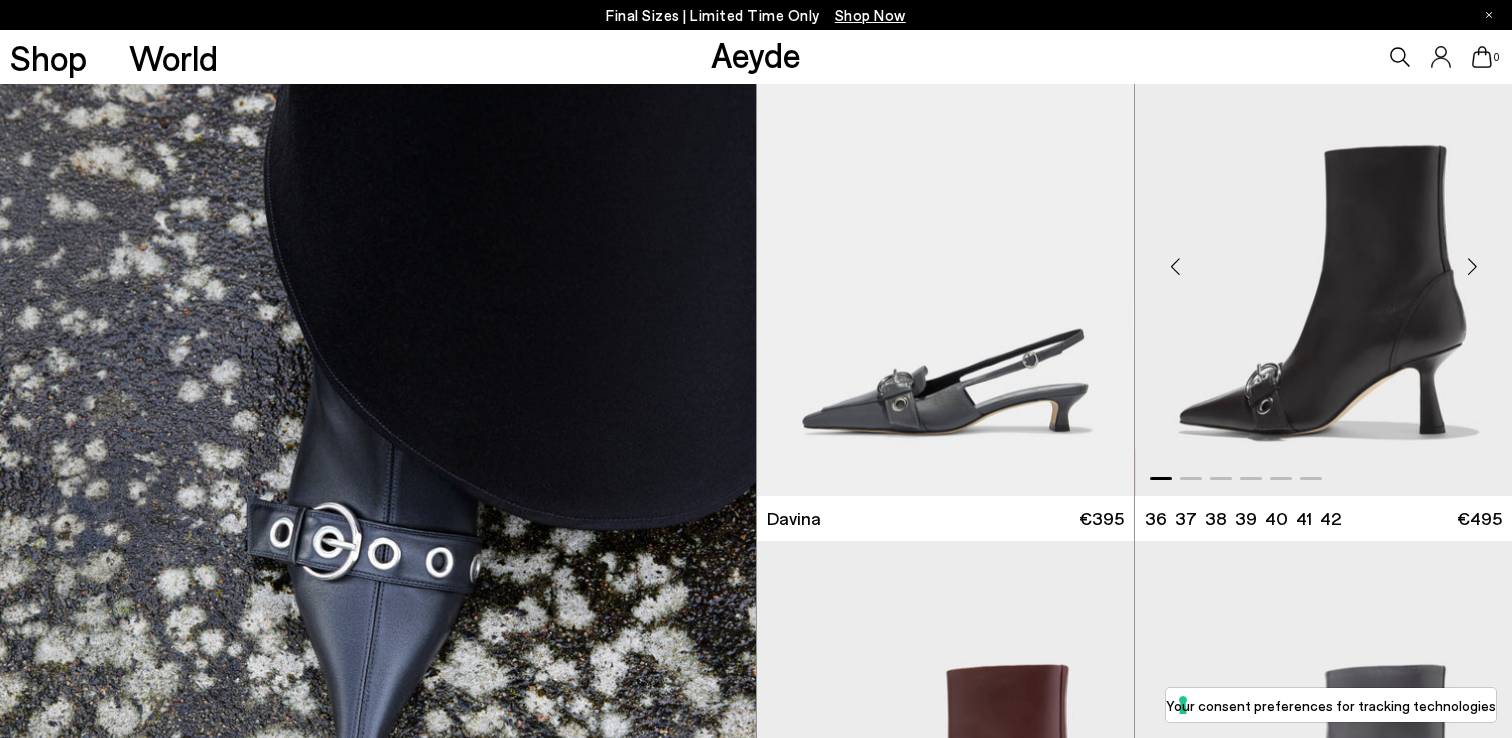 click at bounding box center [1323, 259] 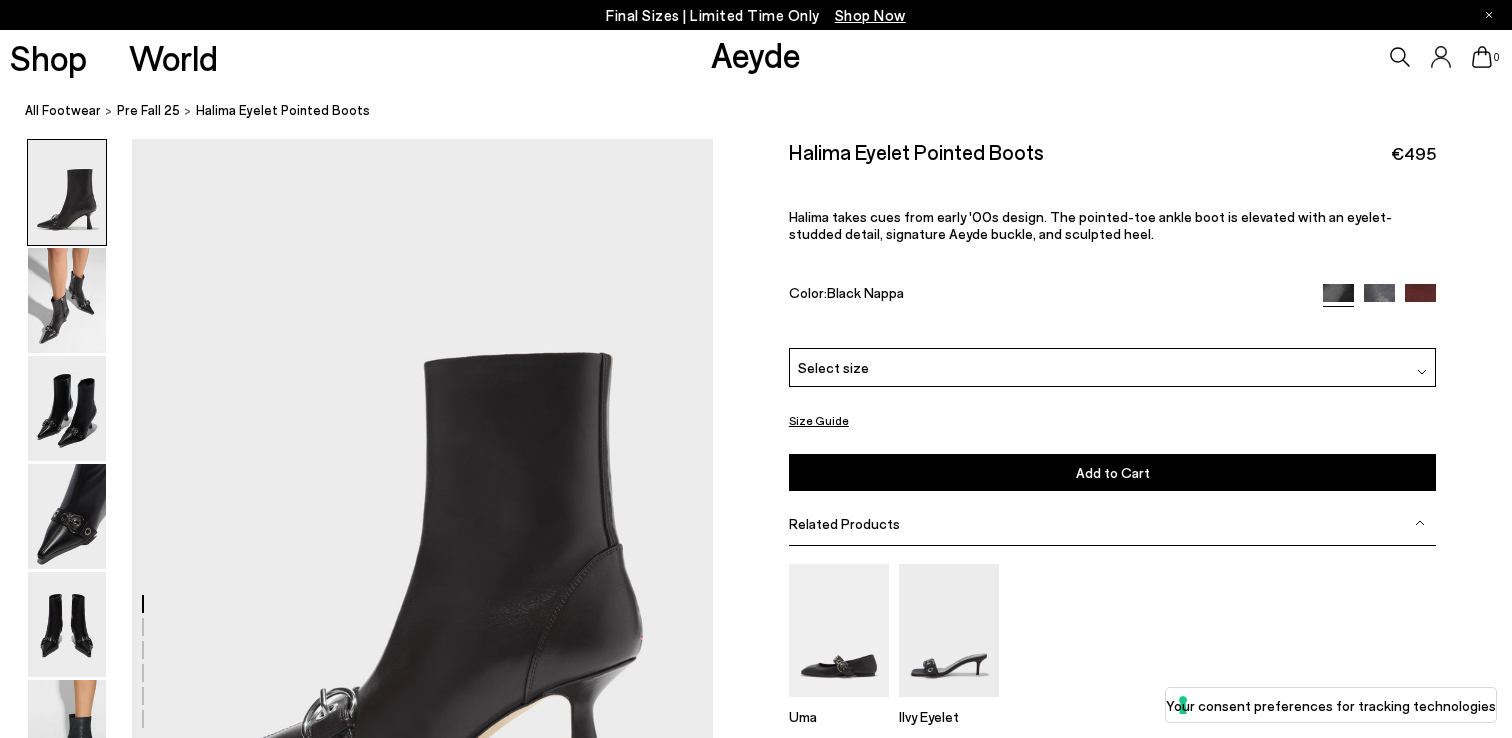 scroll, scrollTop: 0, scrollLeft: 0, axis: both 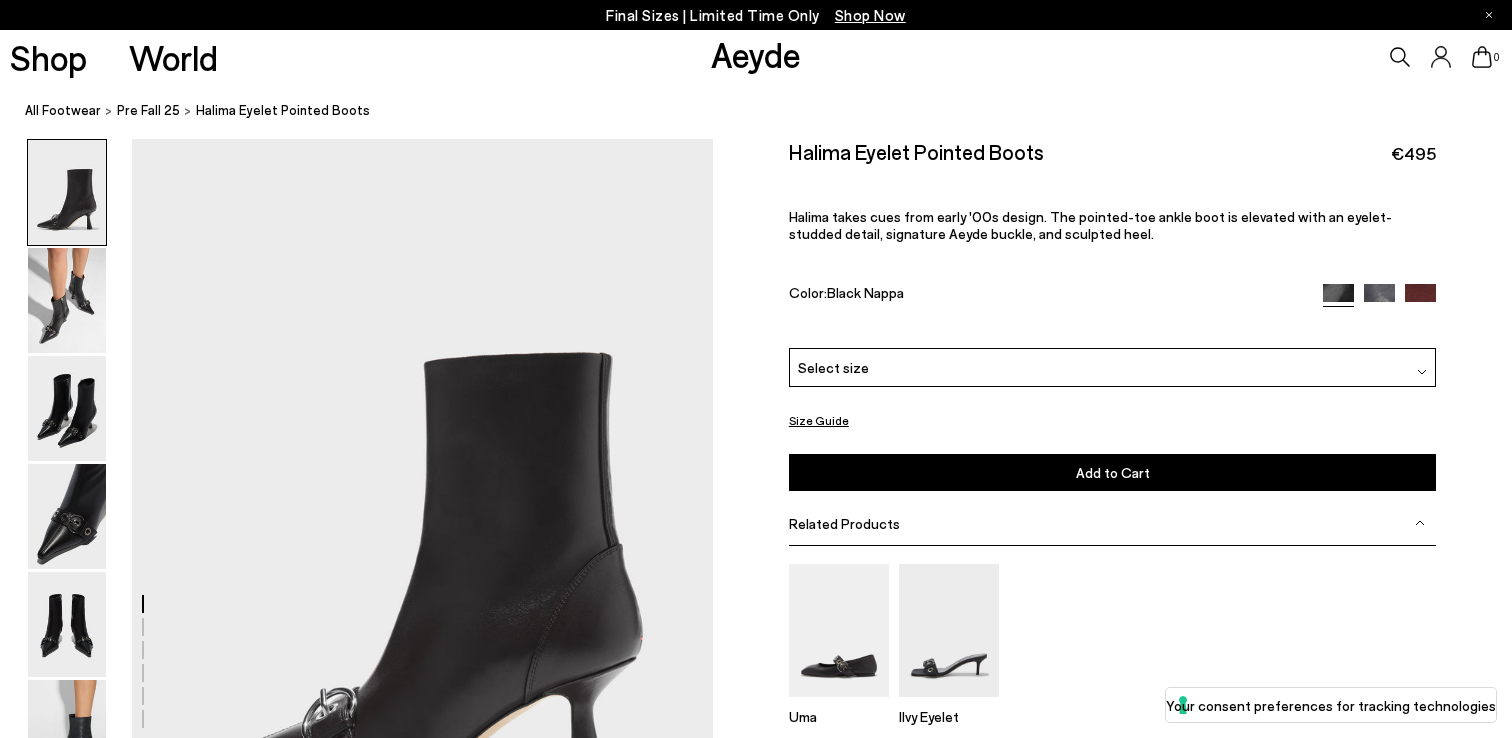 click at bounding box center (1420, 299) 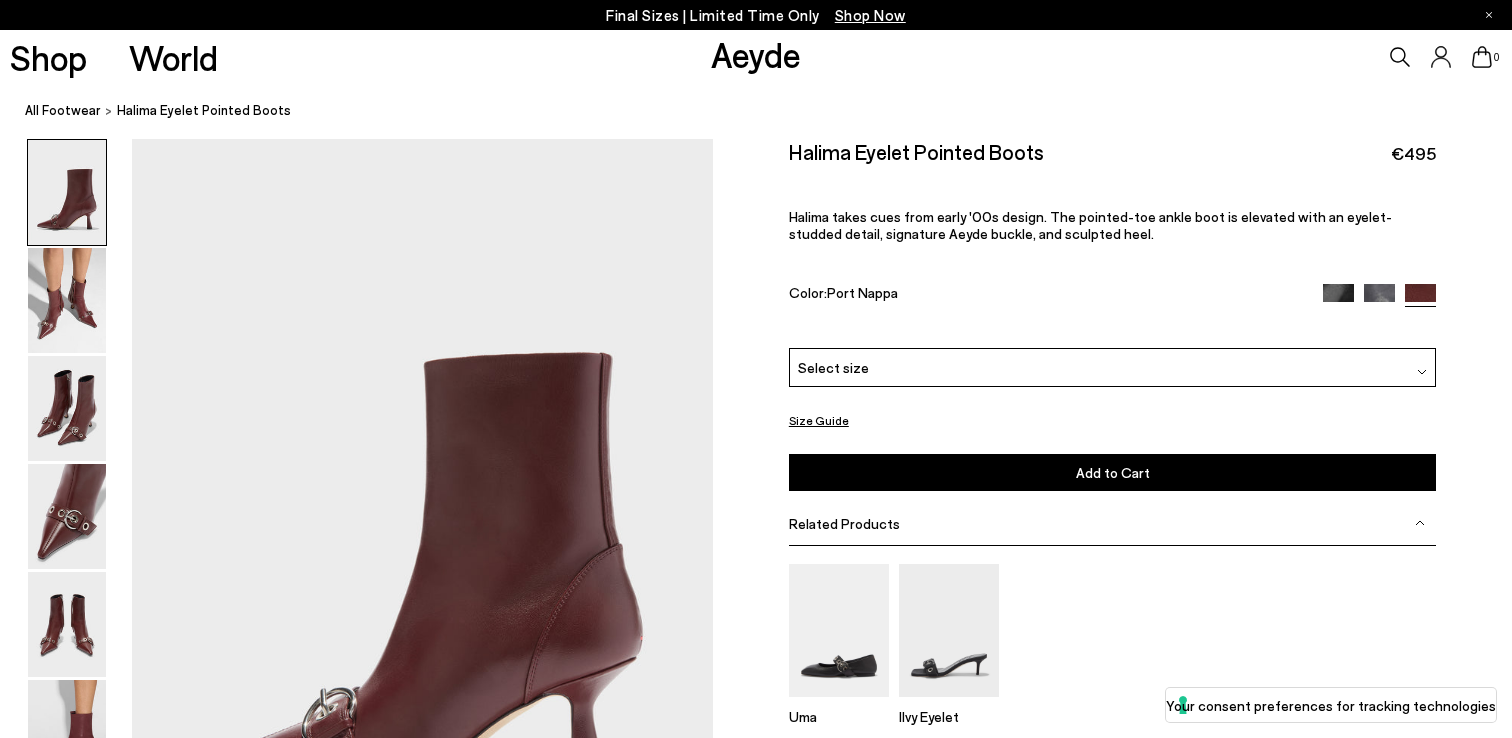 scroll, scrollTop: 0, scrollLeft: 0, axis: both 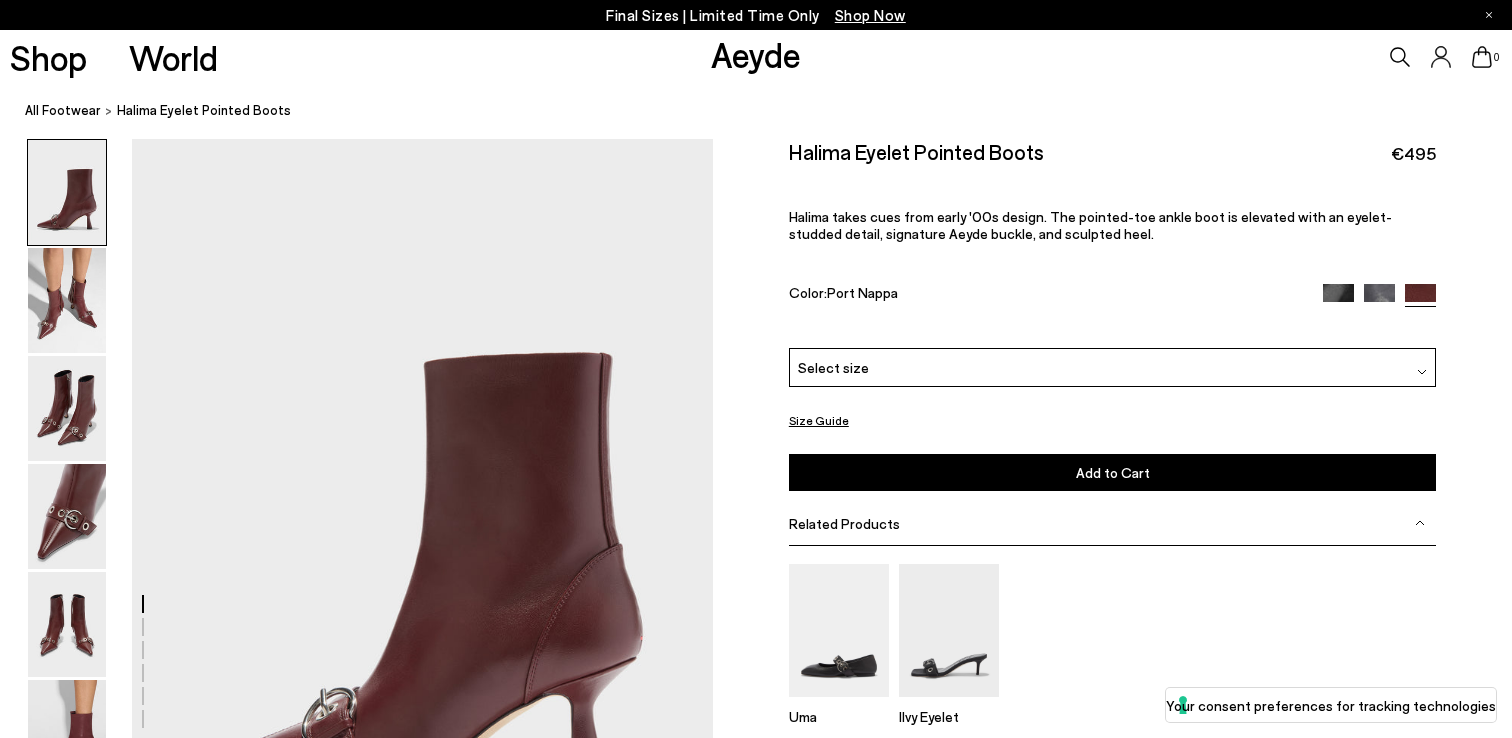 click at bounding box center (1379, 299) 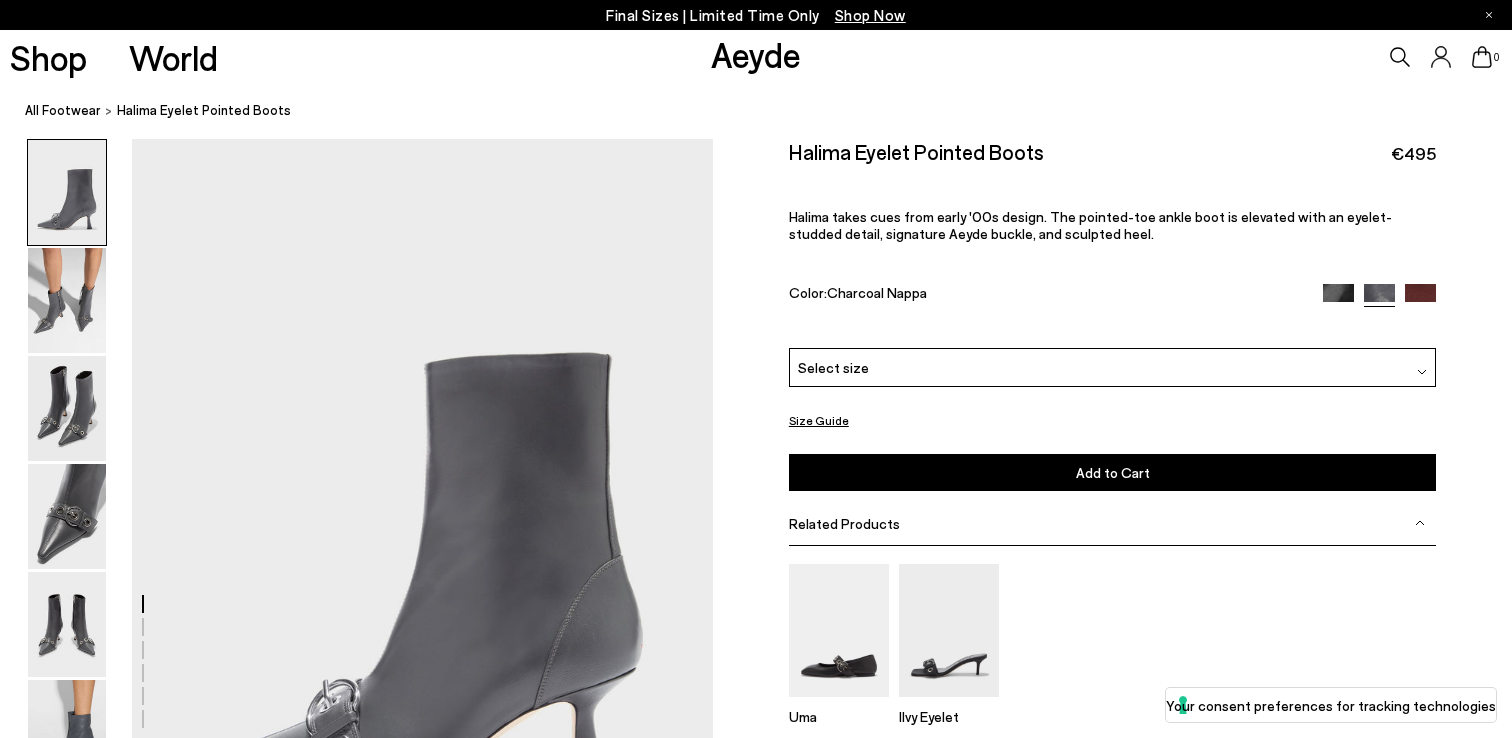 scroll, scrollTop: 0, scrollLeft: 0, axis: both 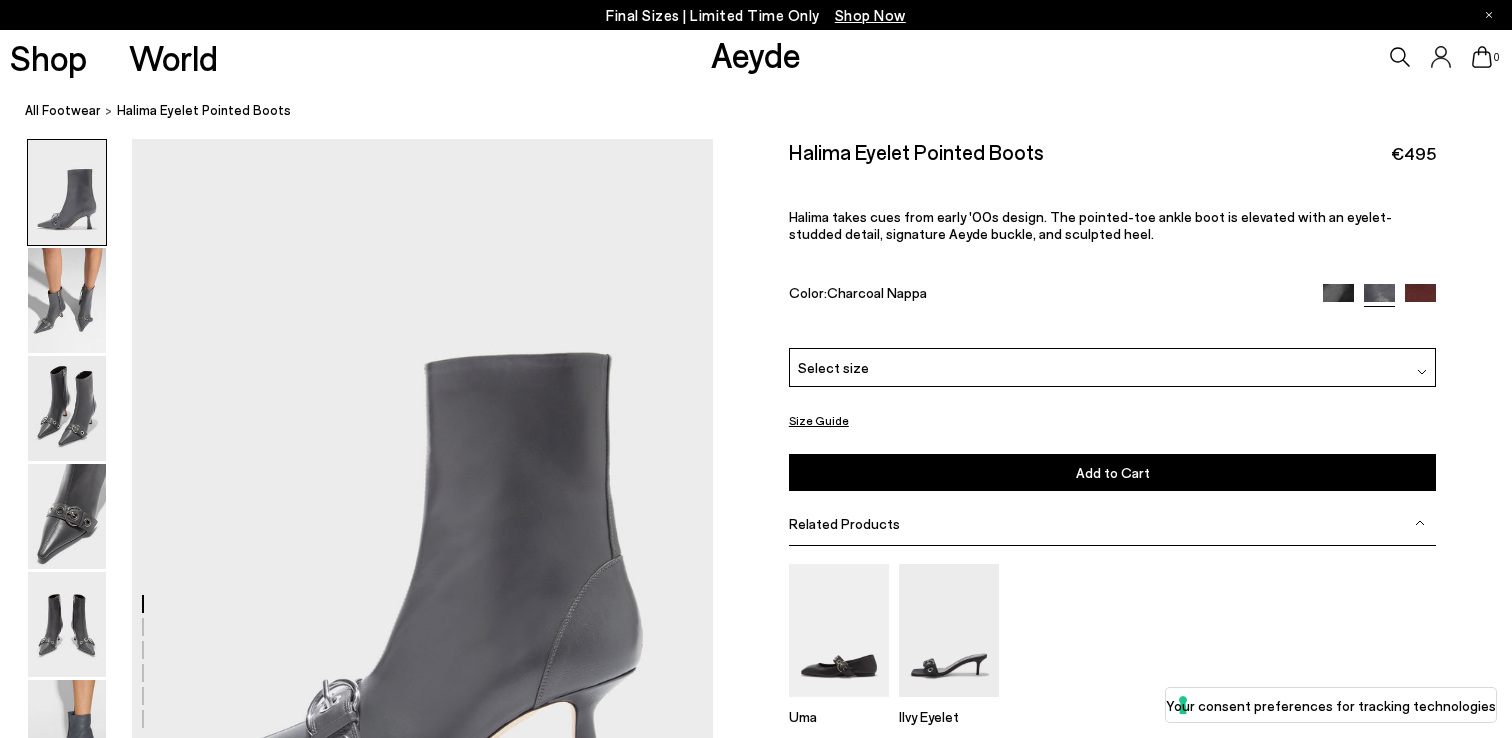 click at bounding box center [1338, 299] 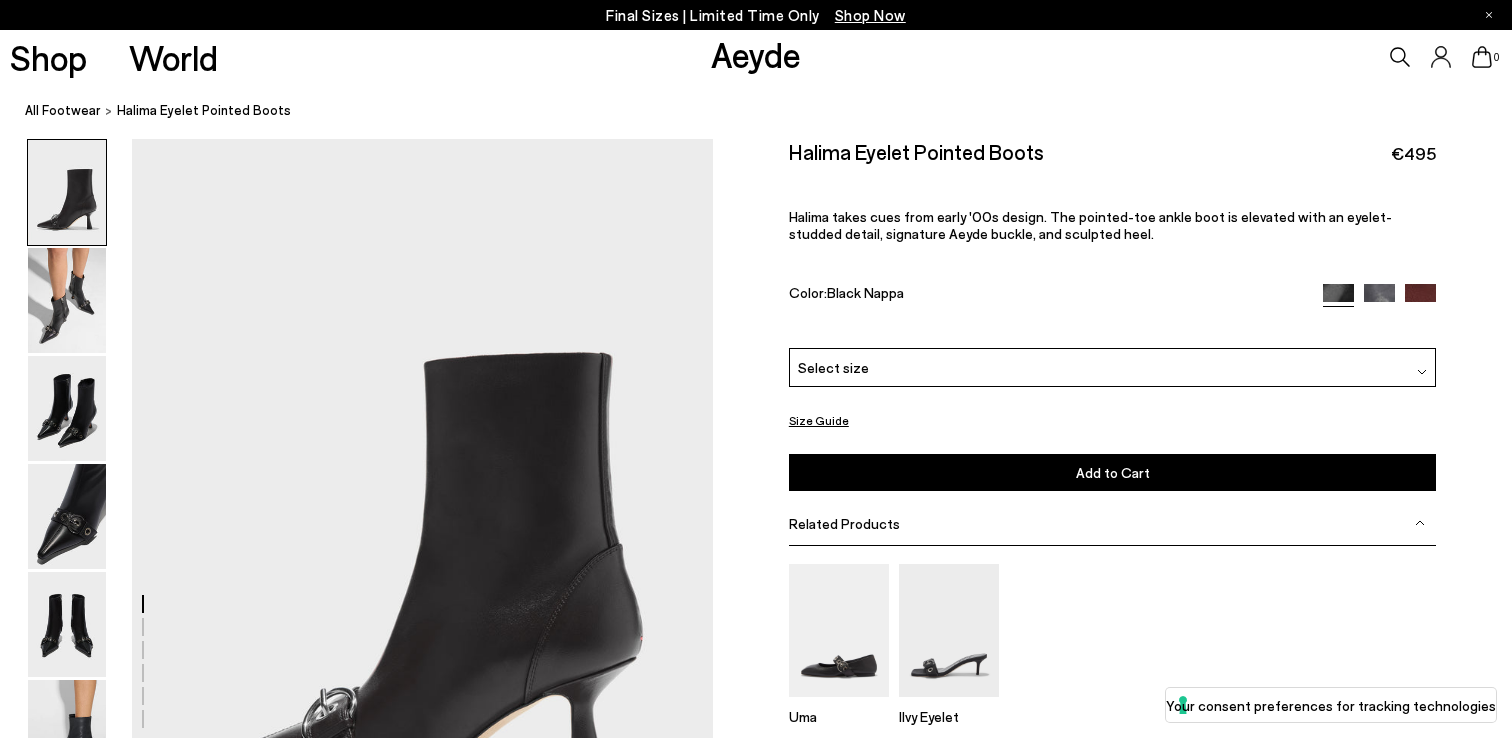 scroll, scrollTop: 0, scrollLeft: 0, axis: both 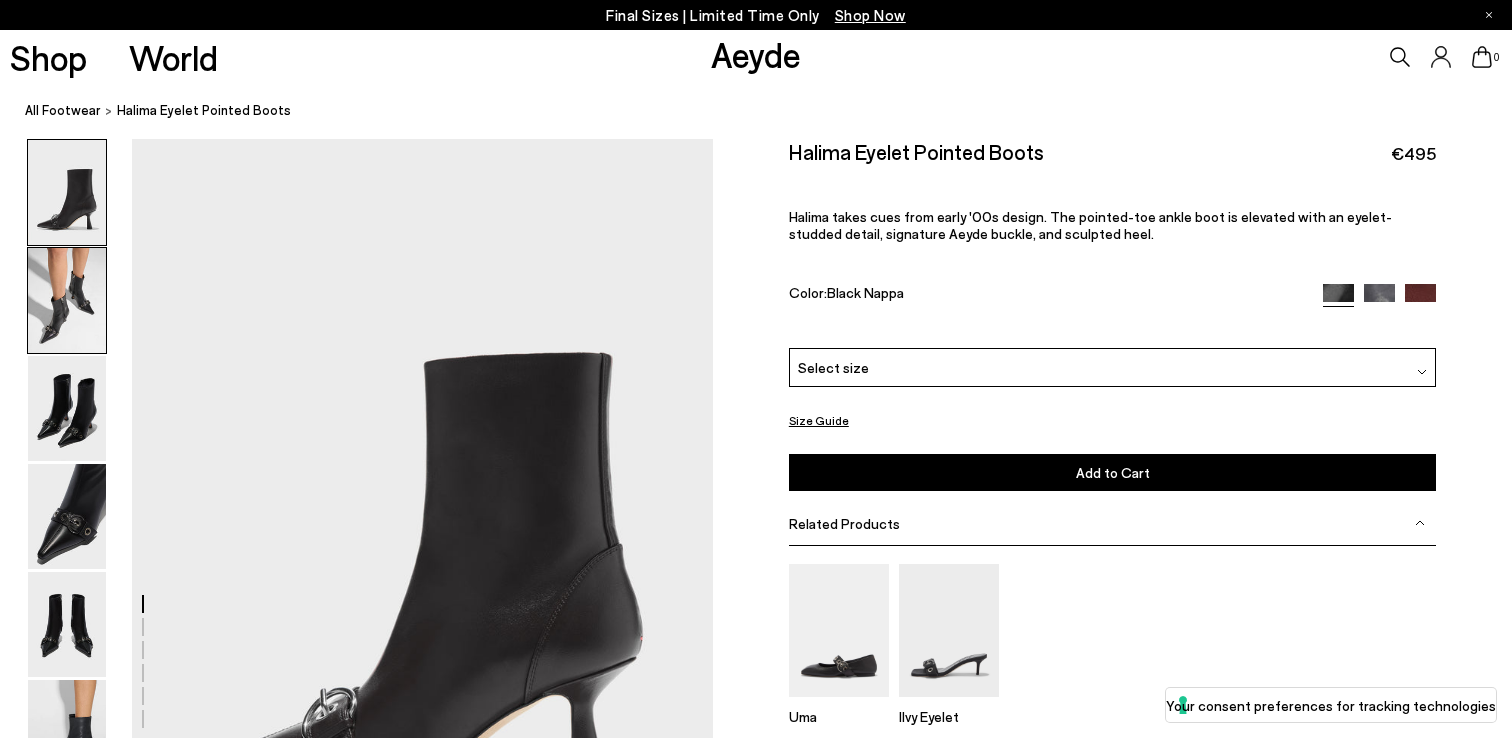 click at bounding box center (67, 300) 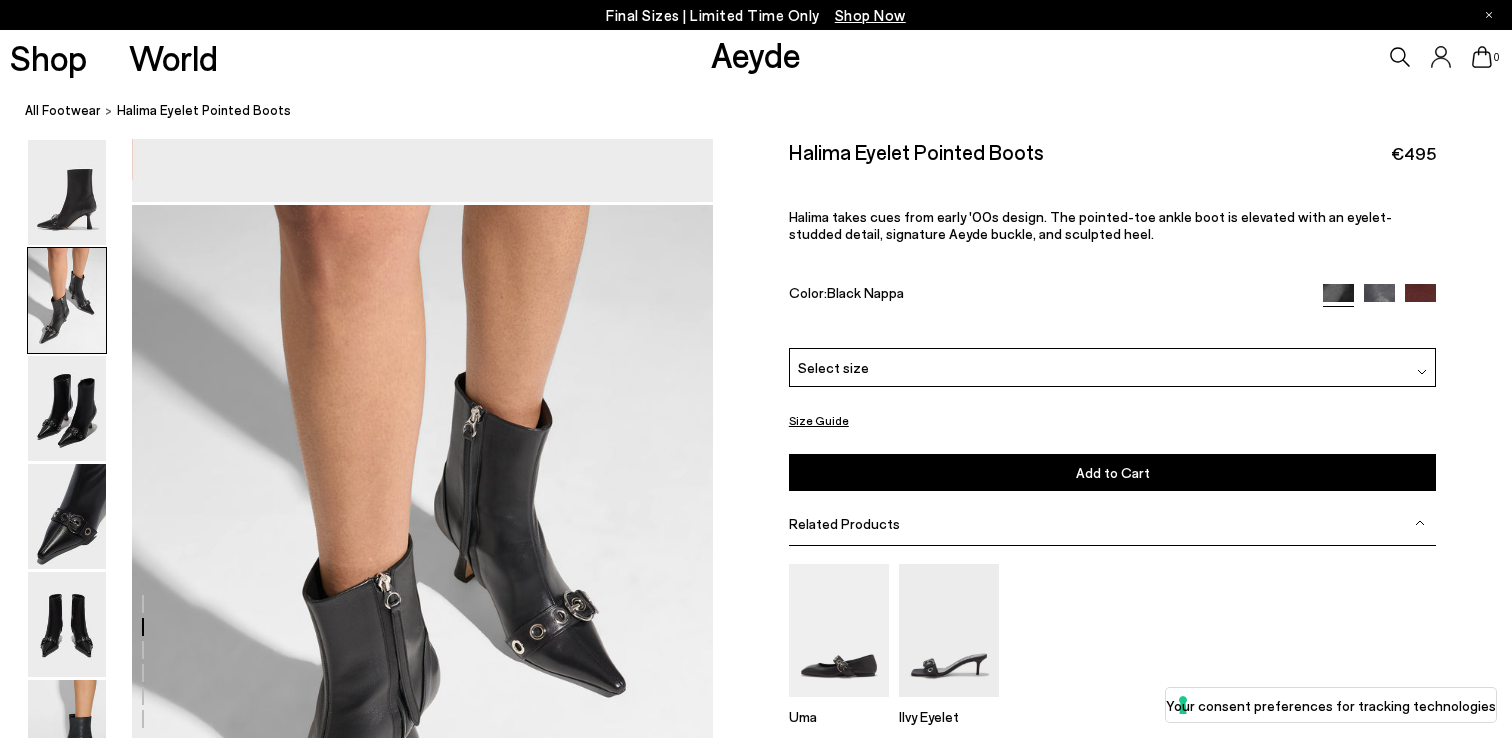 scroll, scrollTop: 716, scrollLeft: 0, axis: vertical 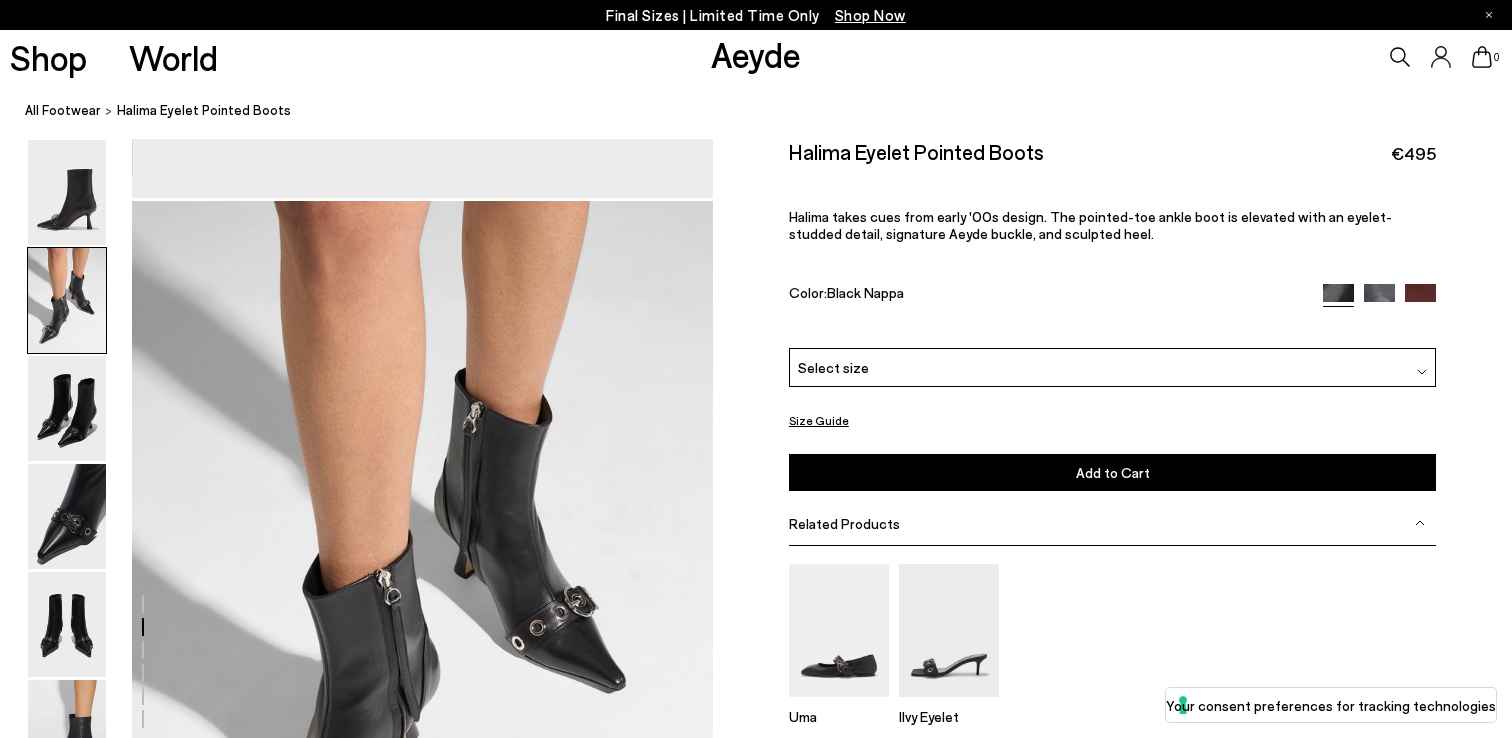 click at bounding box center (1420, 298) 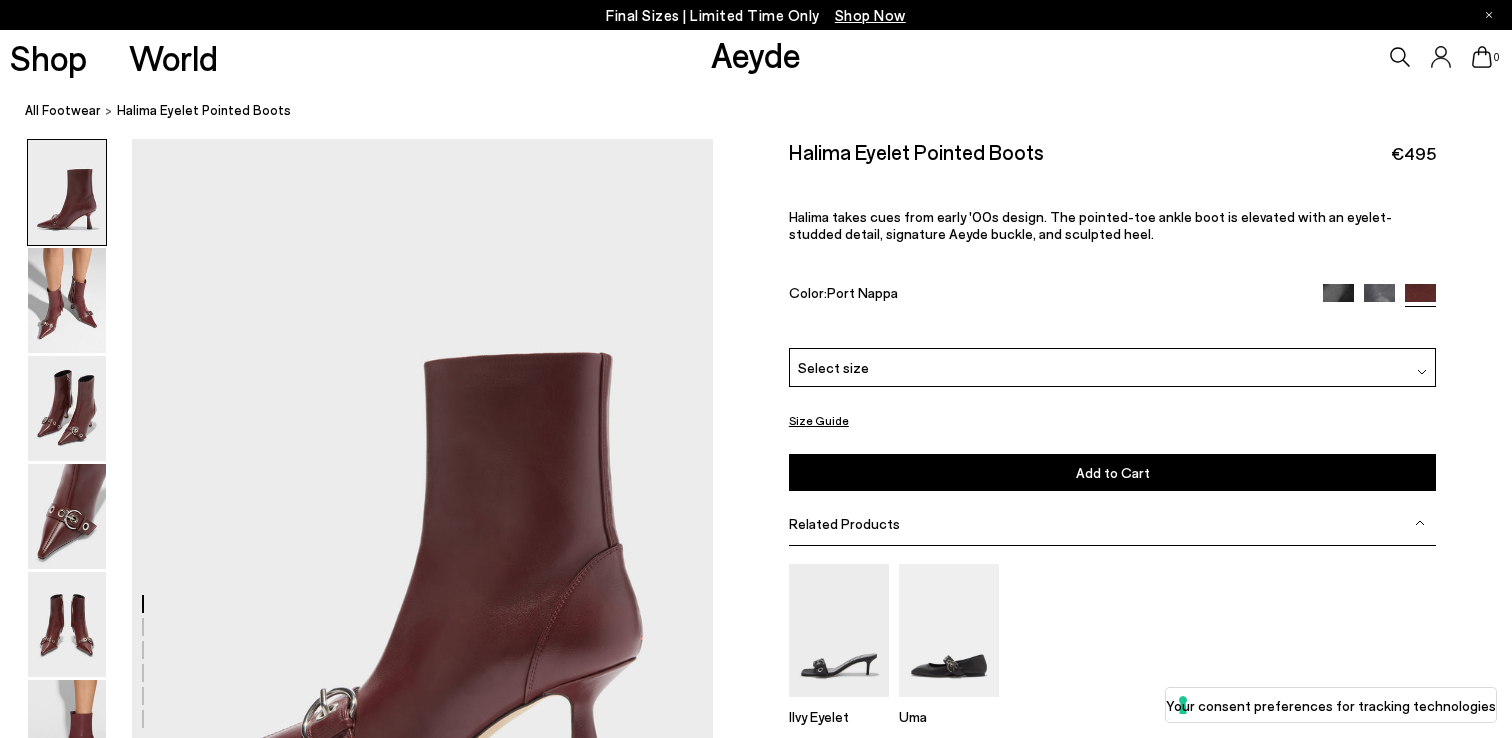 scroll, scrollTop: 0, scrollLeft: 0, axis: both 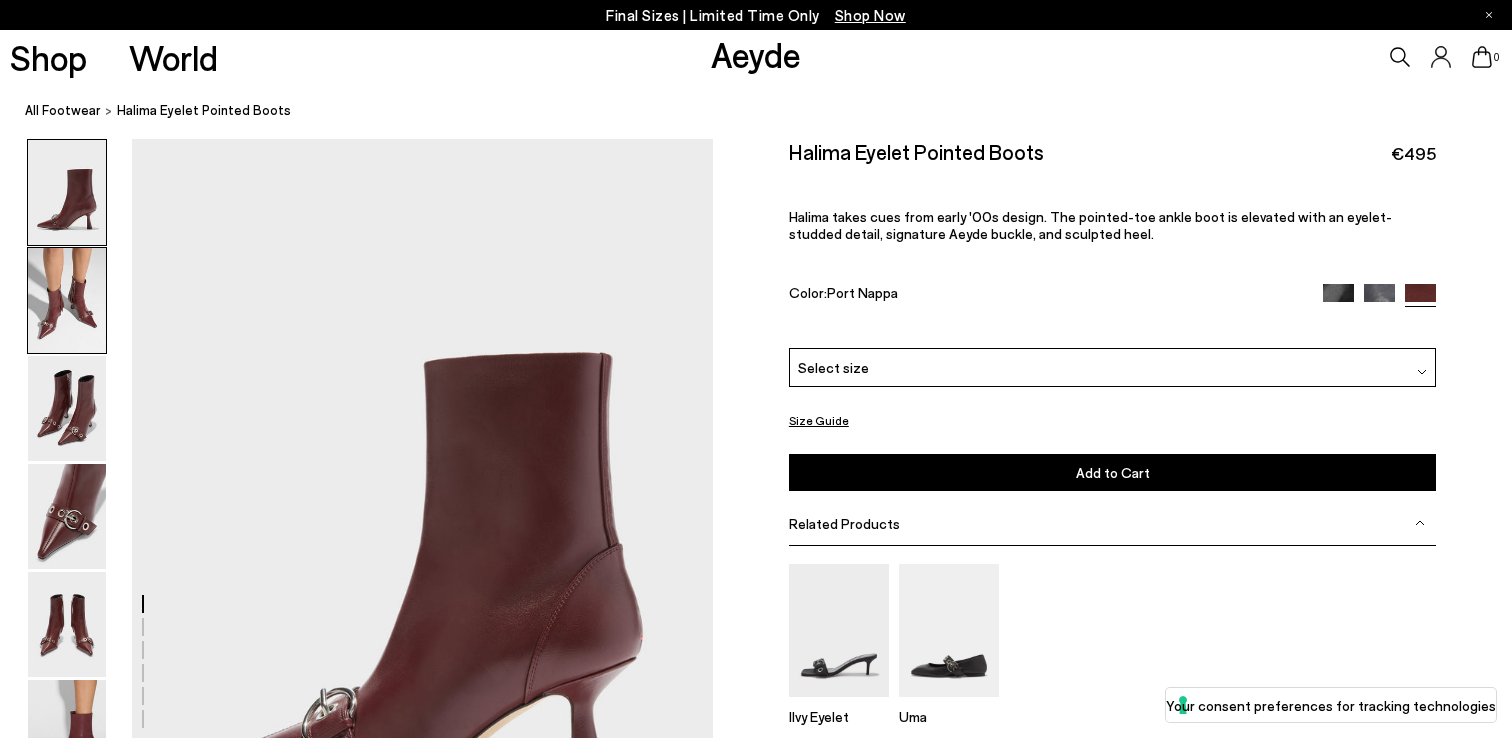 click at bounding box center [67, 300] 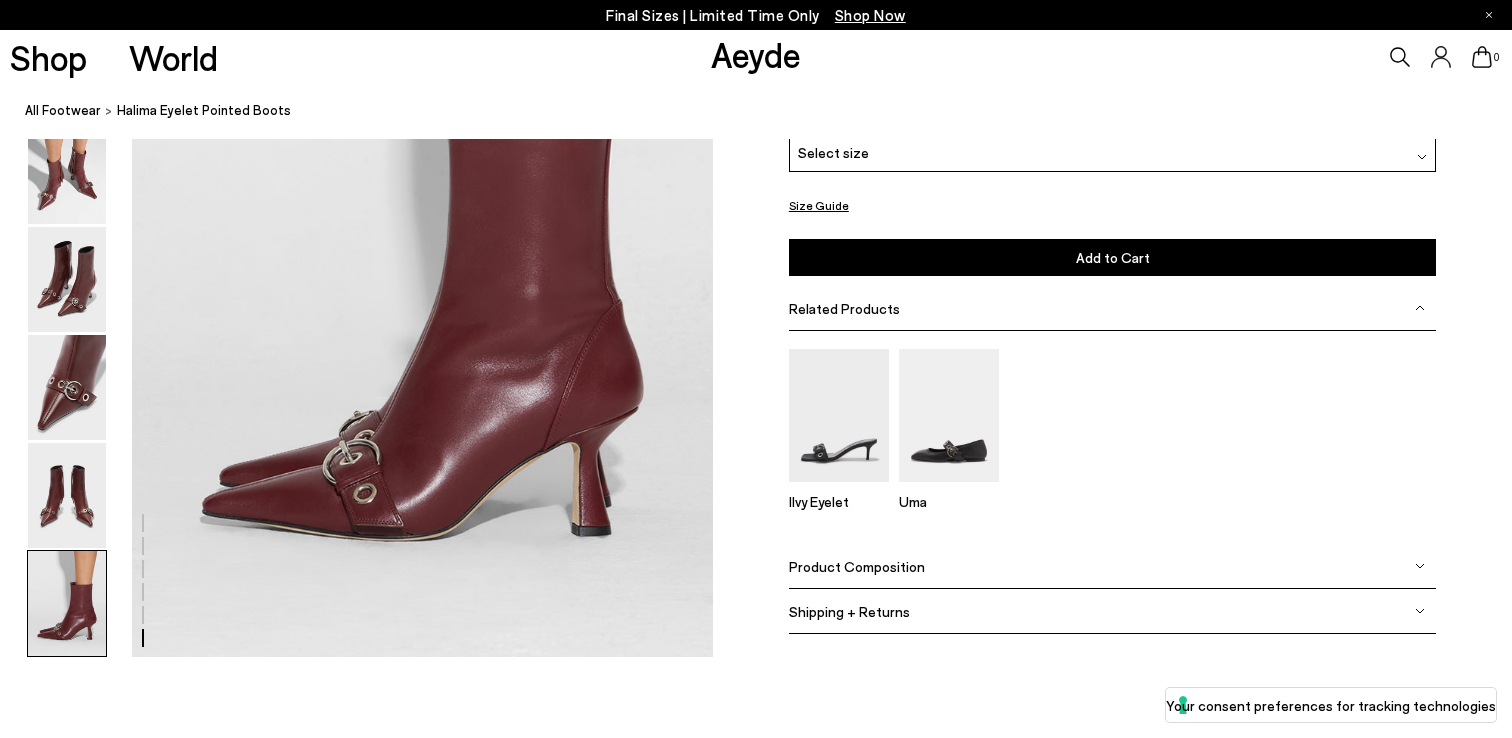 scroll, scrollTop: 4148, scrollLeft: 0, axis: vertical 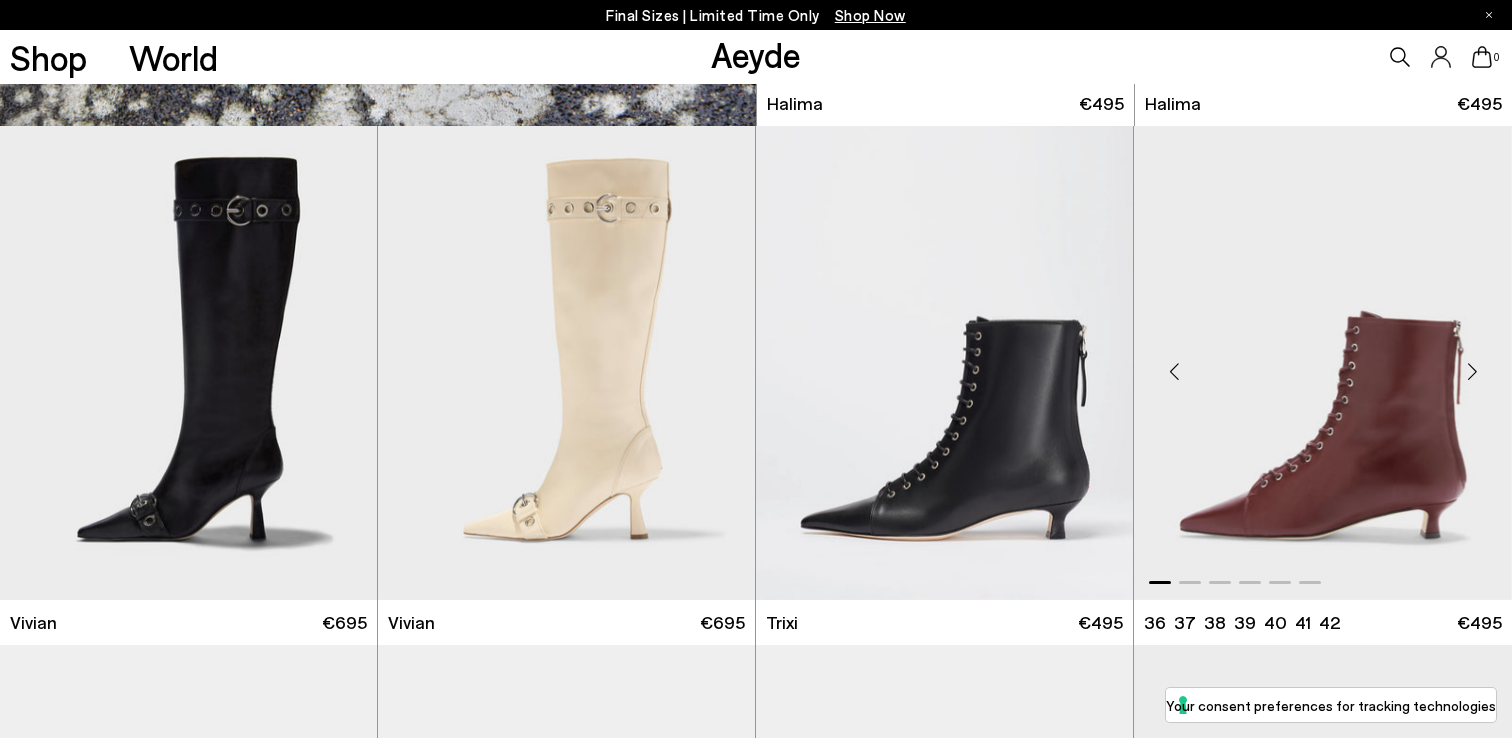 click at bounding box center (1323, 363) 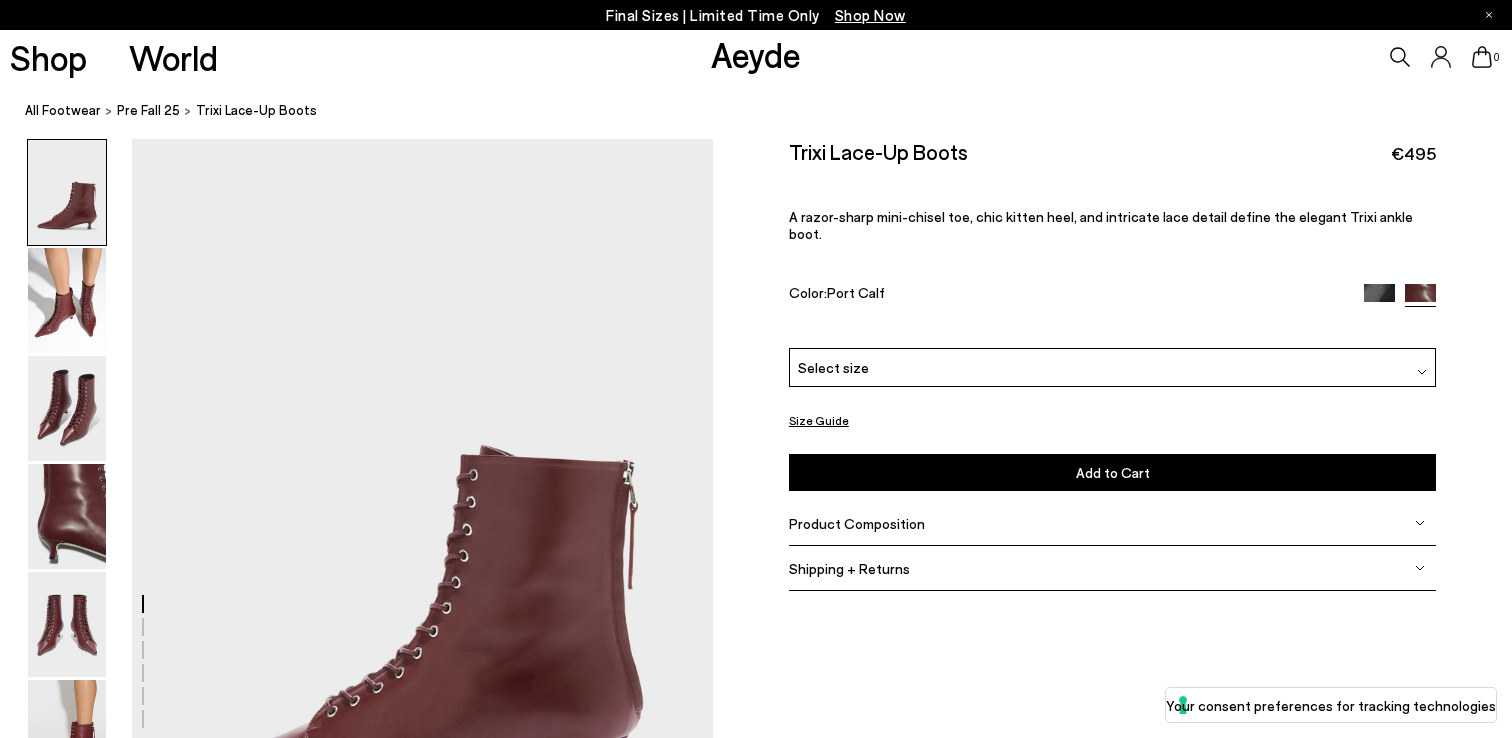 scroll, scrollTop: 0, scrollLeft: 0, axis: both 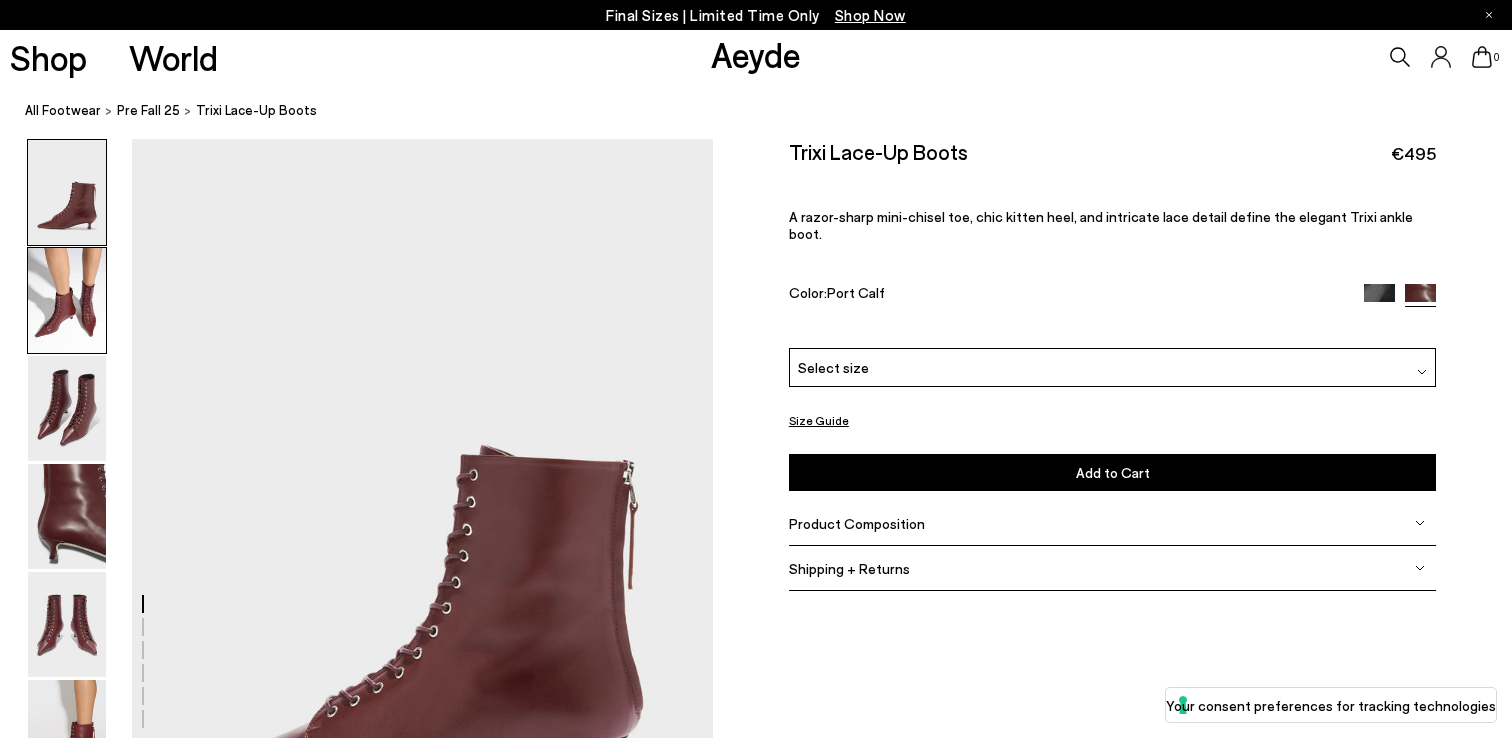 click at bounding box center [67, 300] 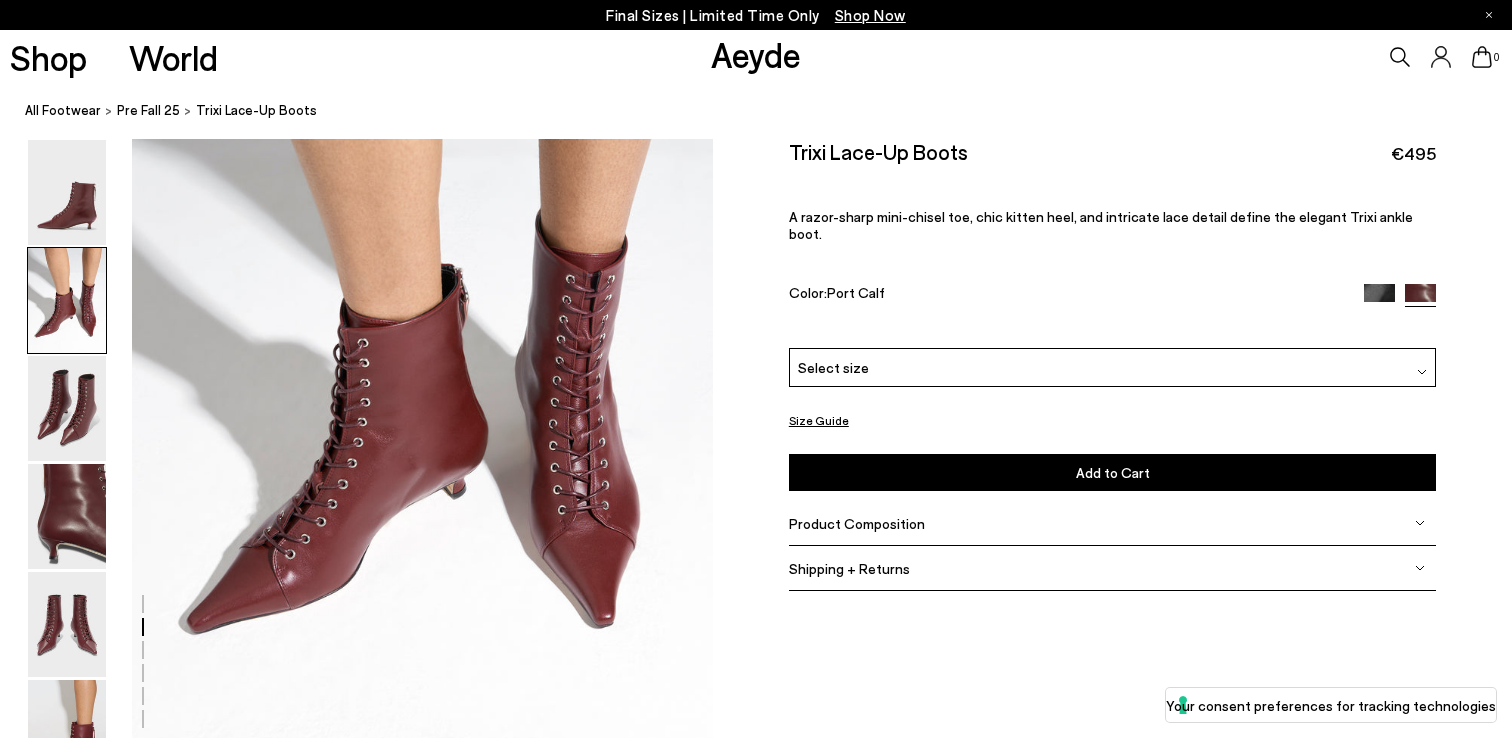 scroll, scrollTop: 928, scrollLeft: 0, axis: vertical 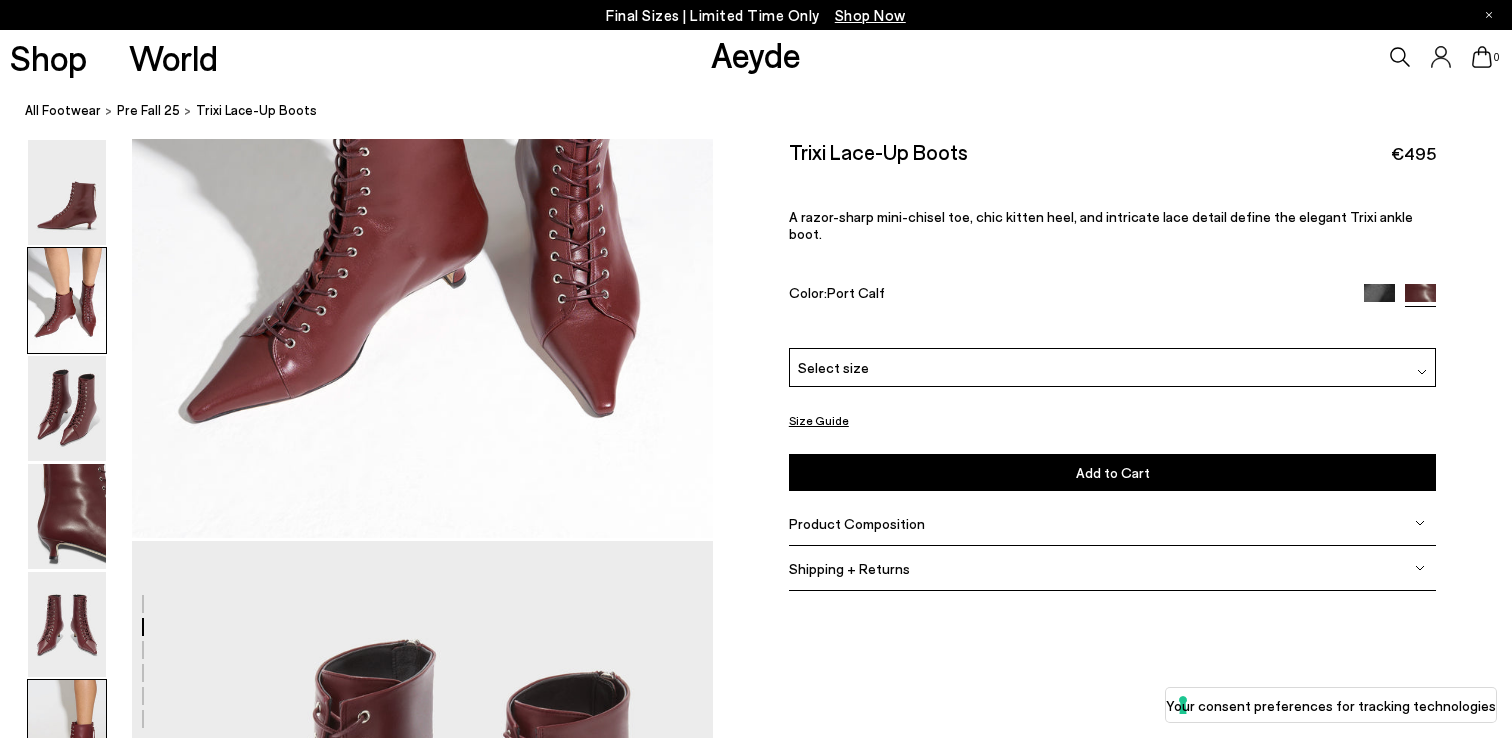 click at bounding box center (67, 732) 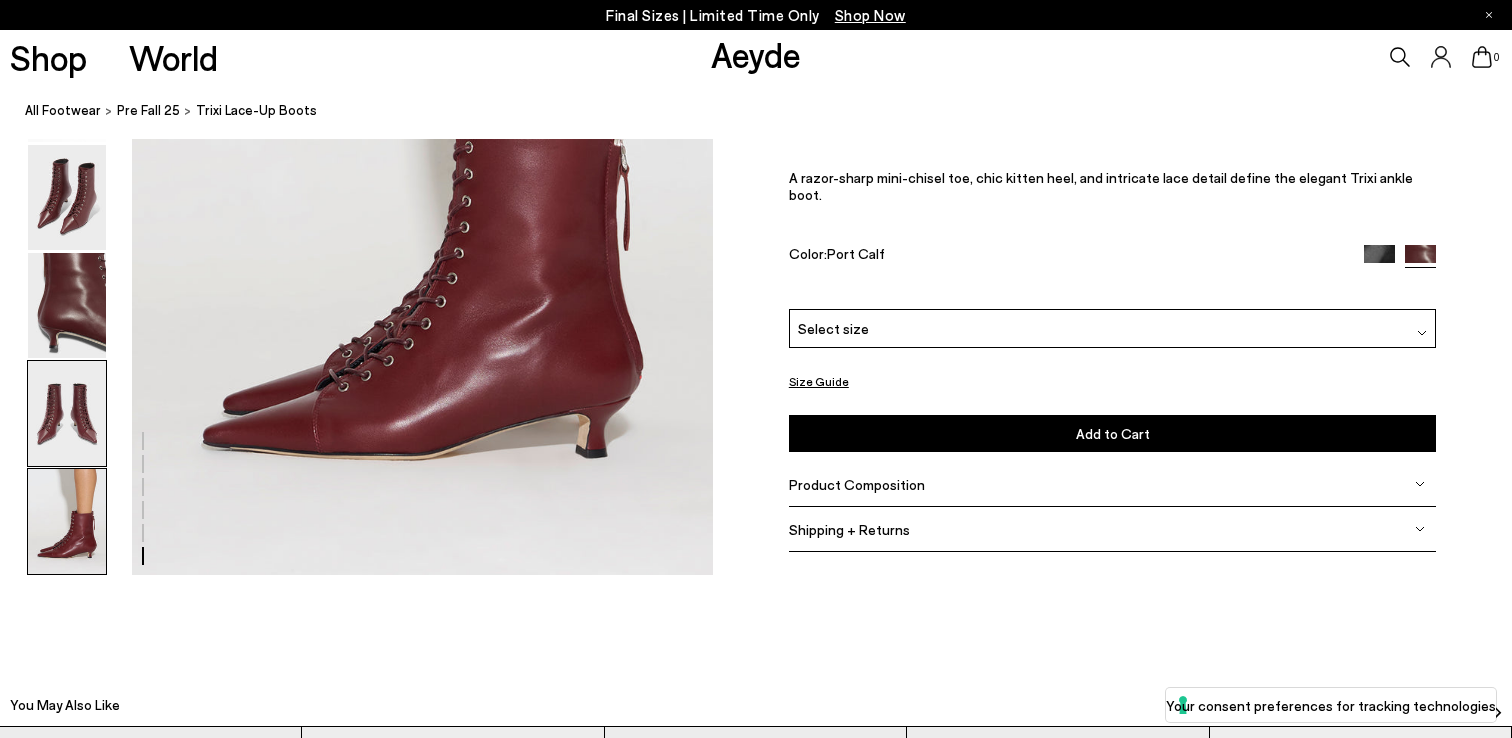 click at bounding box center (67, 413) 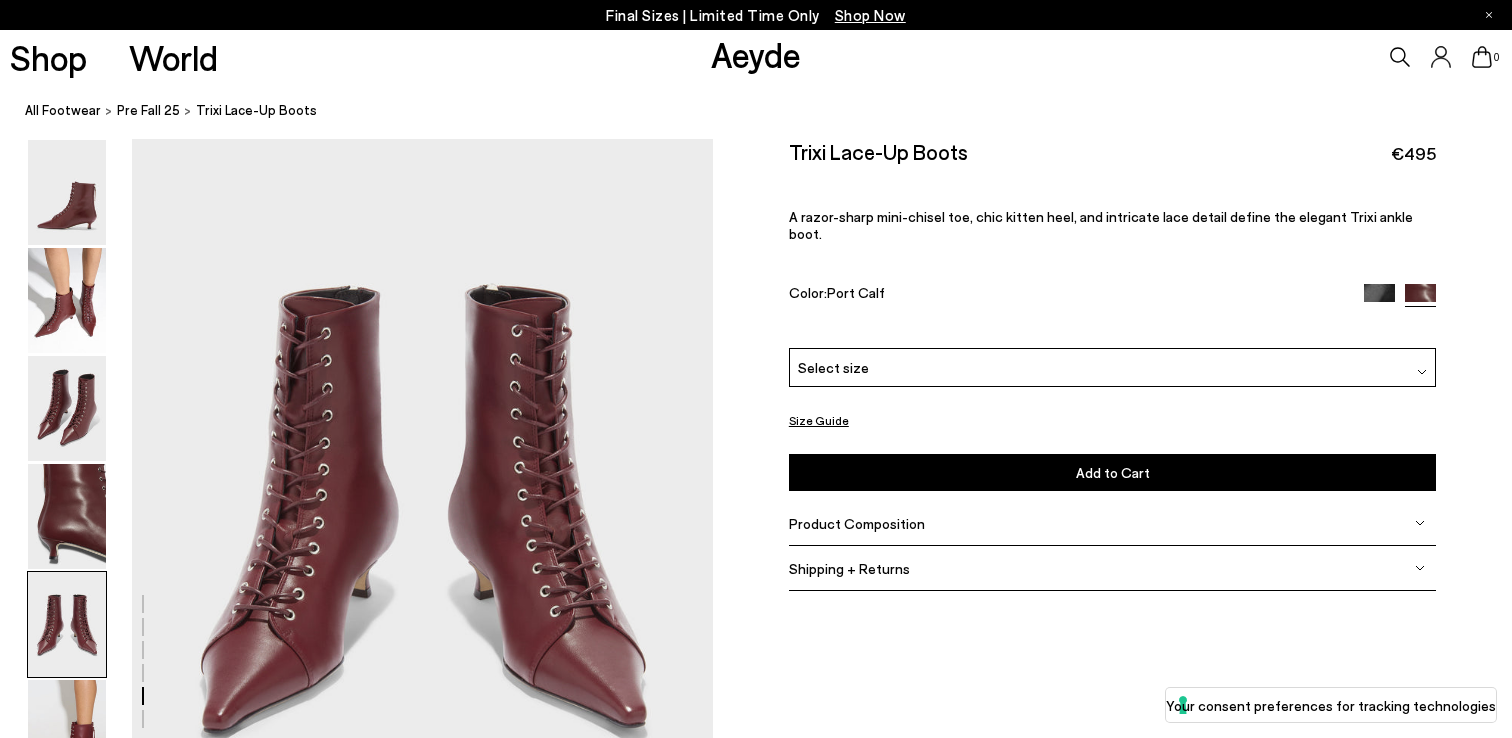 scroll, scrollTop: 3114, scrollLeft: 0, axis: vertical 